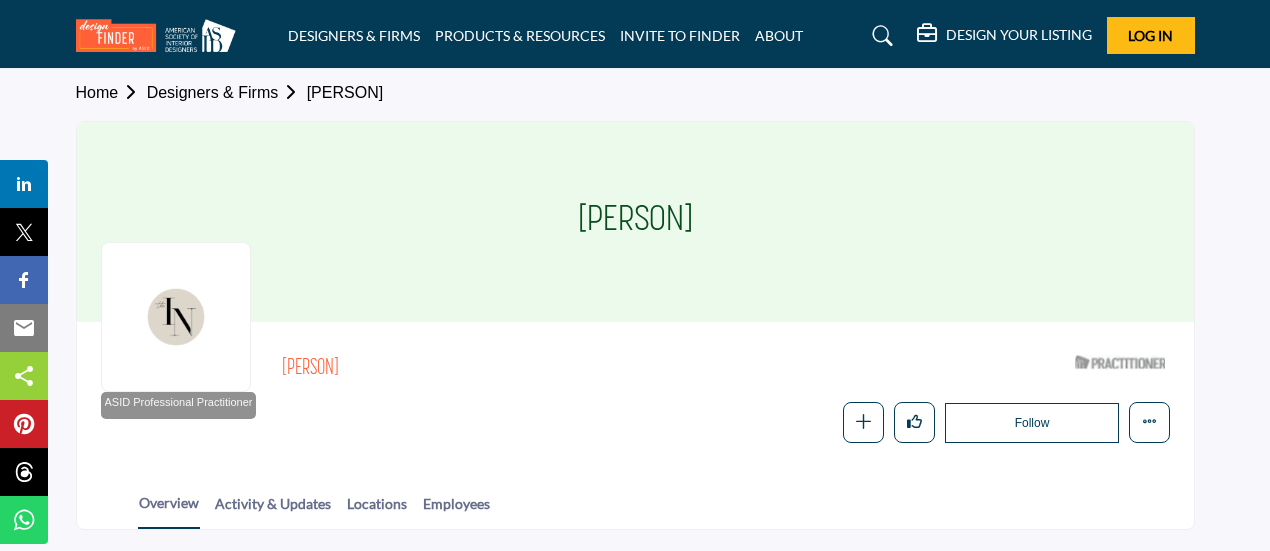 scroll, scrollTop: 0, scrollLeft: 0, axis: both 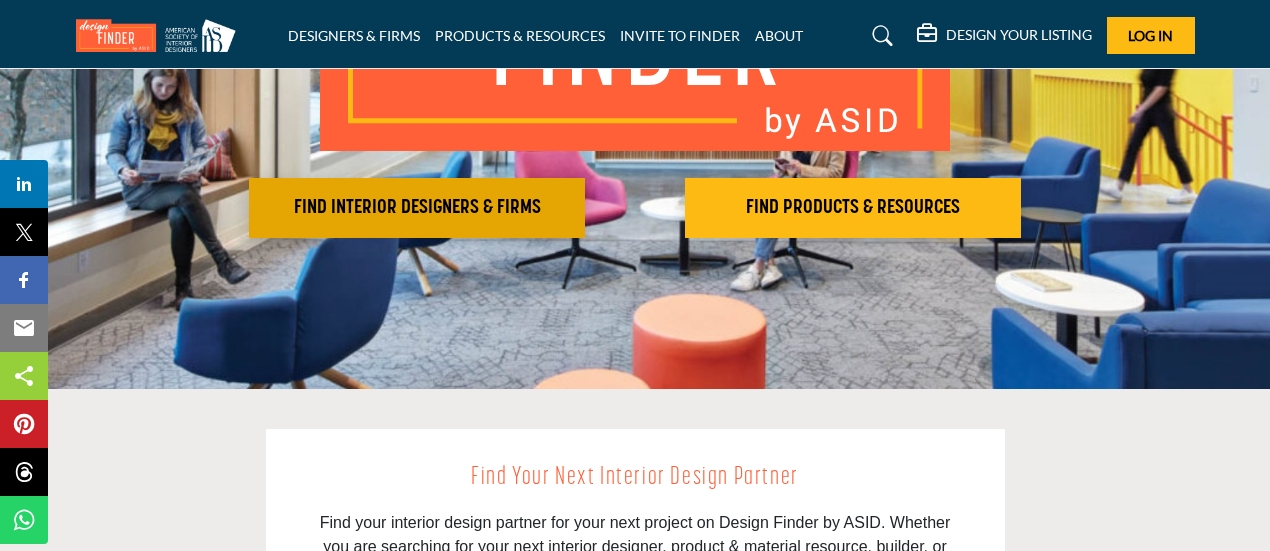 click on "FIND INTERIOR DESIGNERS & FIRMS" at bounding box center [417, 208] 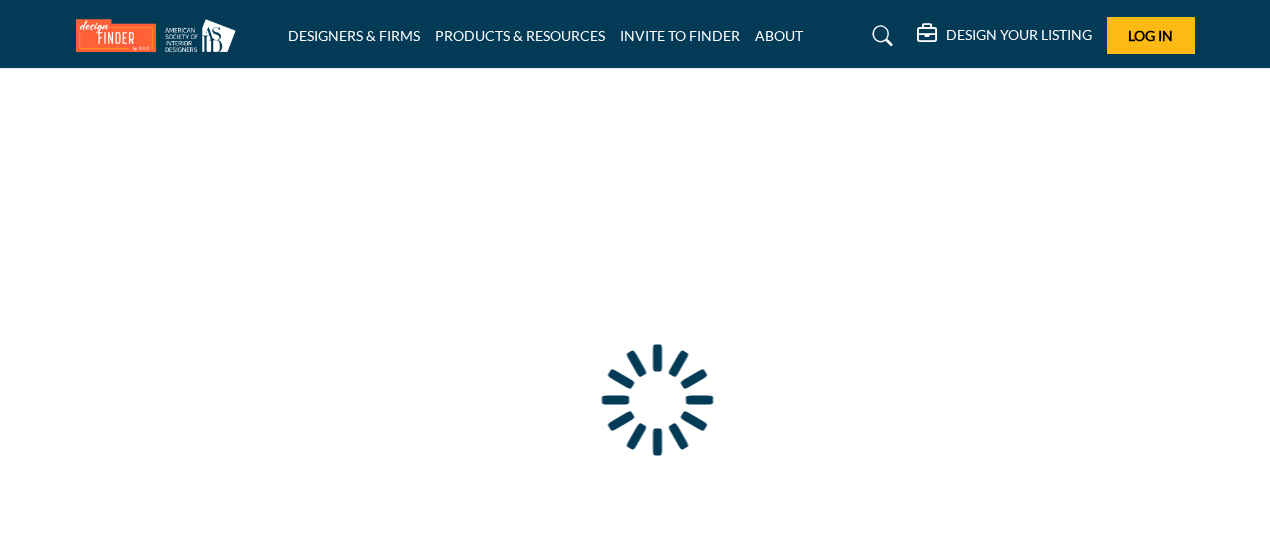 scroll, scrollTop: 0, scrollLeft: 0, axis: both 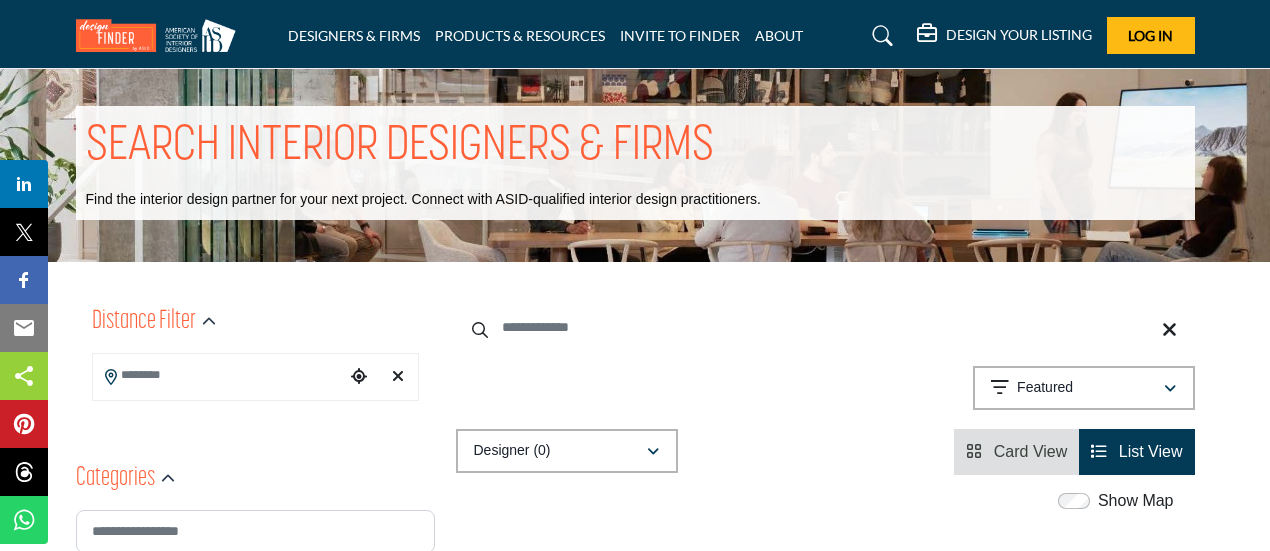 drag, startPoint x: 526, startPoint y: 325, endPoint x: 565, endPoint y: 326, distance: 39.012817 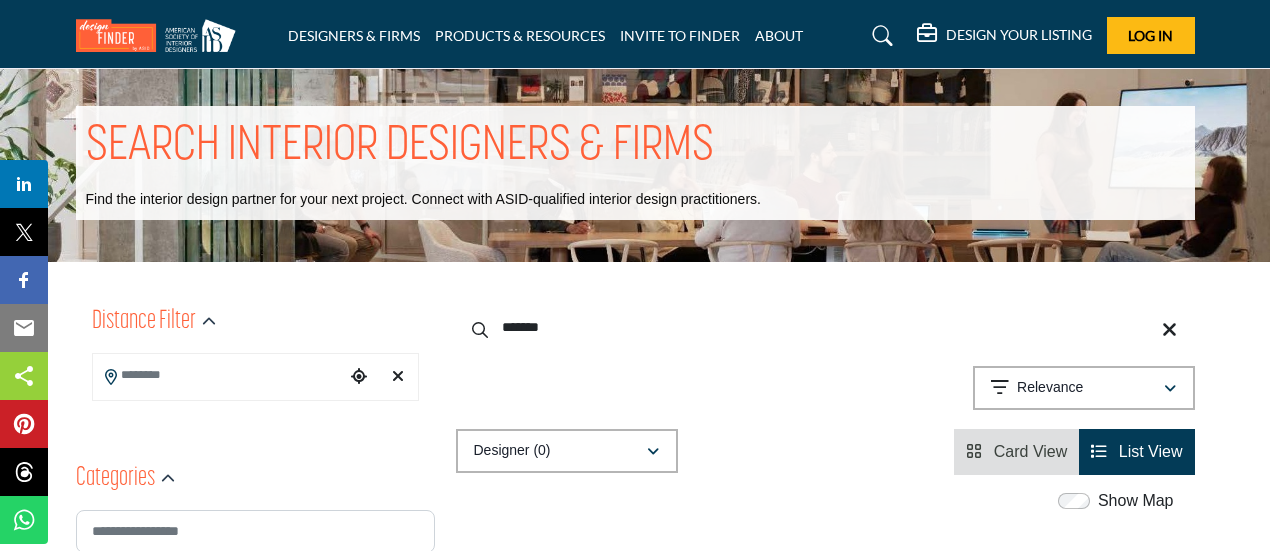 click on "*******" at bounding box center (825, 327) 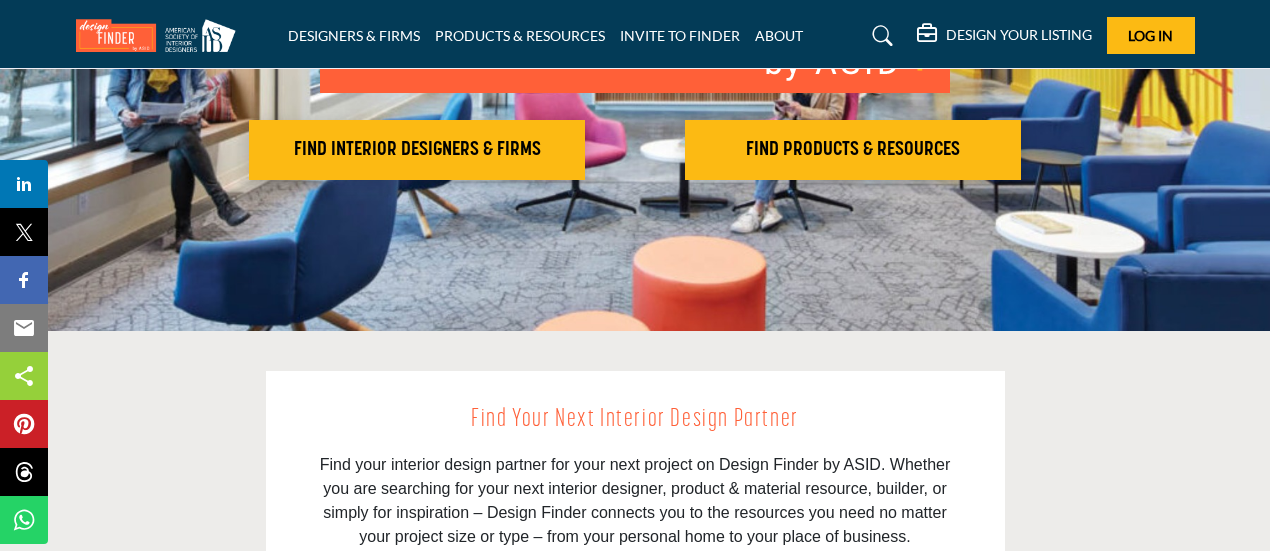 scroll, scrollTop: 330, scrollLeft: 0, axis: vertical 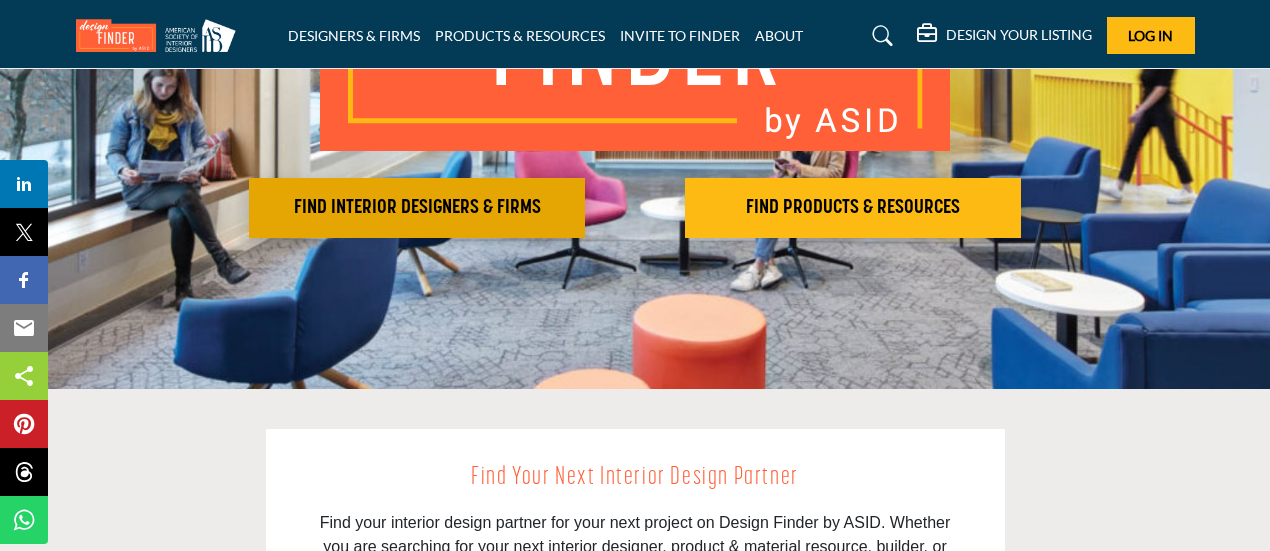 click on "FIND INTERIOR DESIGNERS & FIRMS" at bounding box center [417, 208] 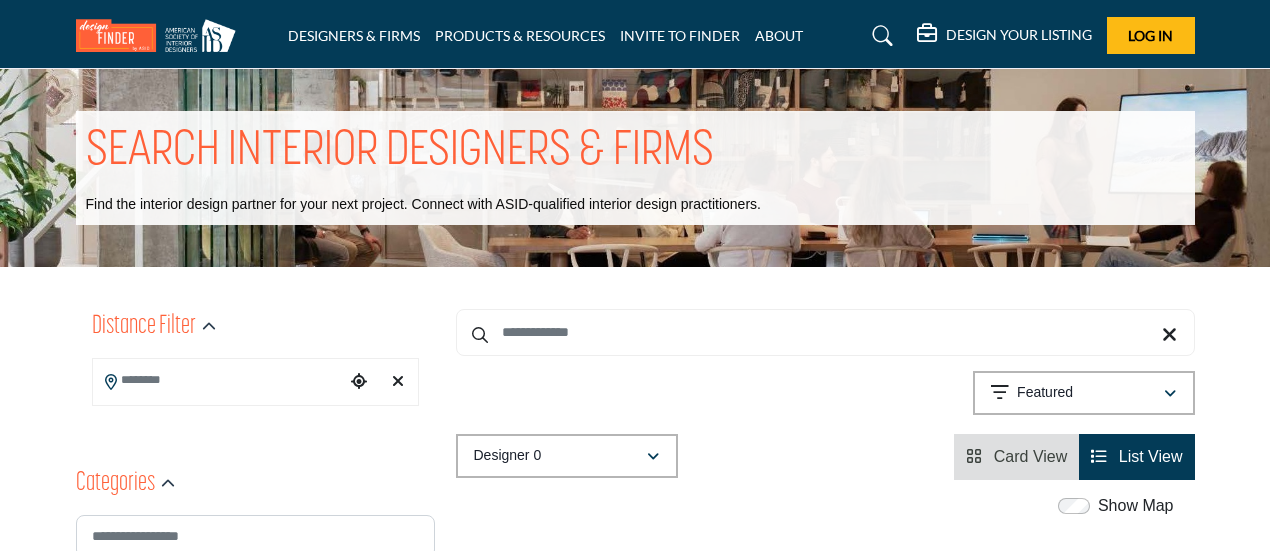 scroll, scrollTop: 0, scrollLeft: 0, axis: both 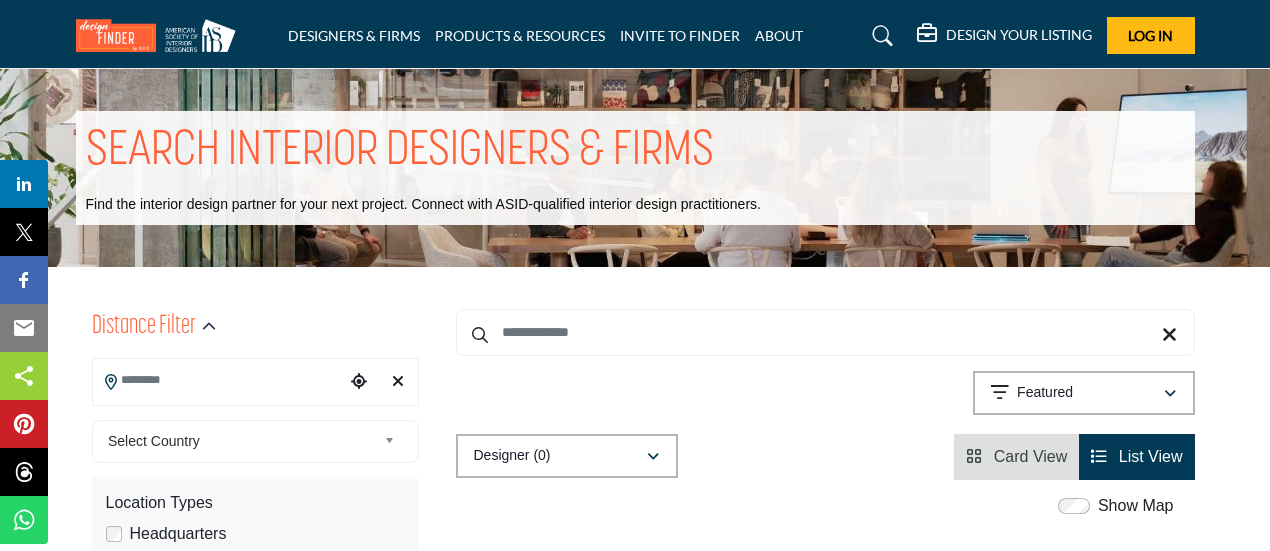 click at bounding box center (219, 380) 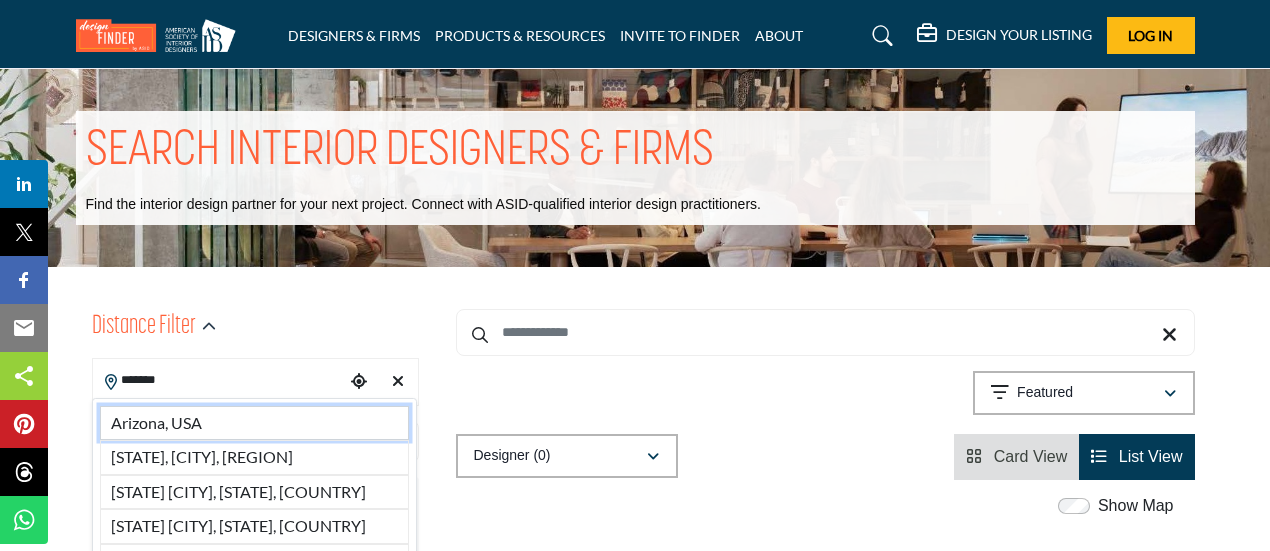 click on "Arizona, USA" at bounding box center [254, 423] 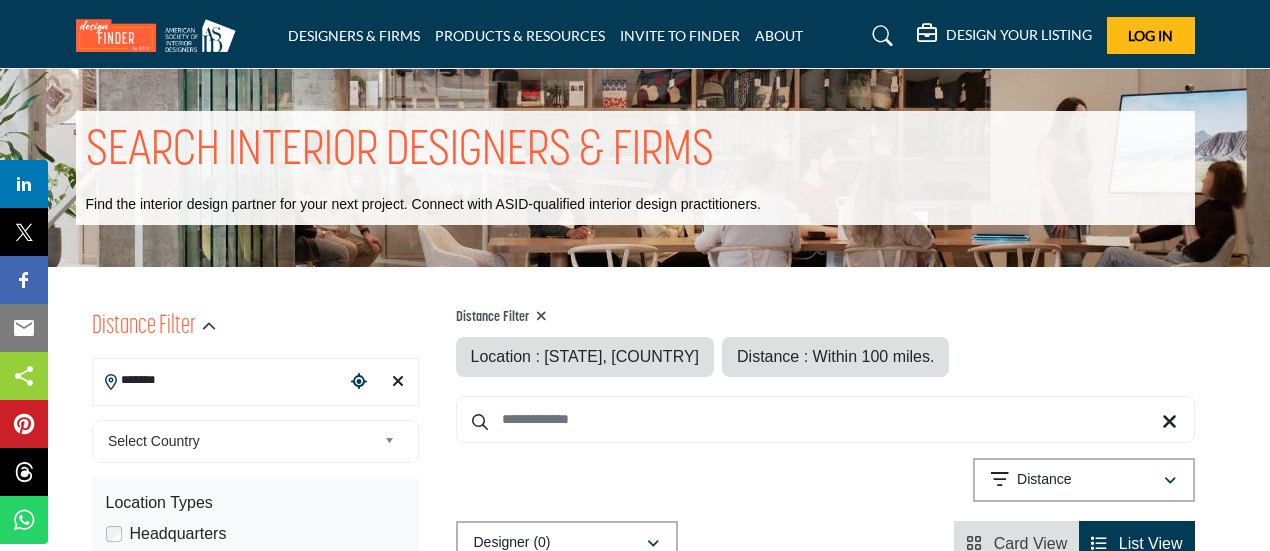 type on "**********" 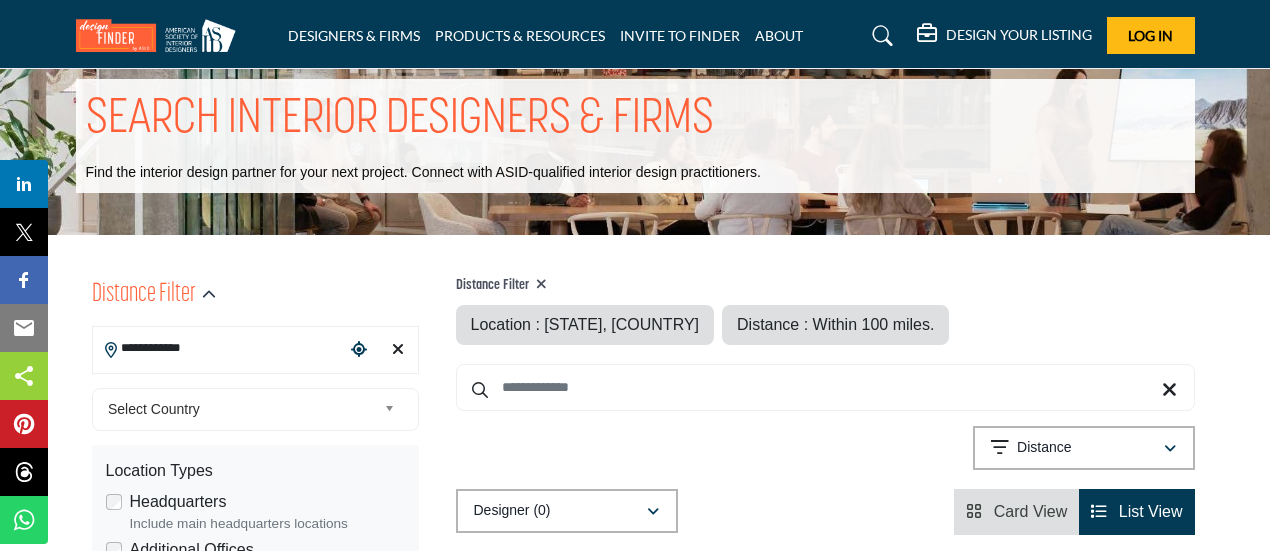 scroll, scrollTop: 30, scrollLeft: 0, axis: vertical 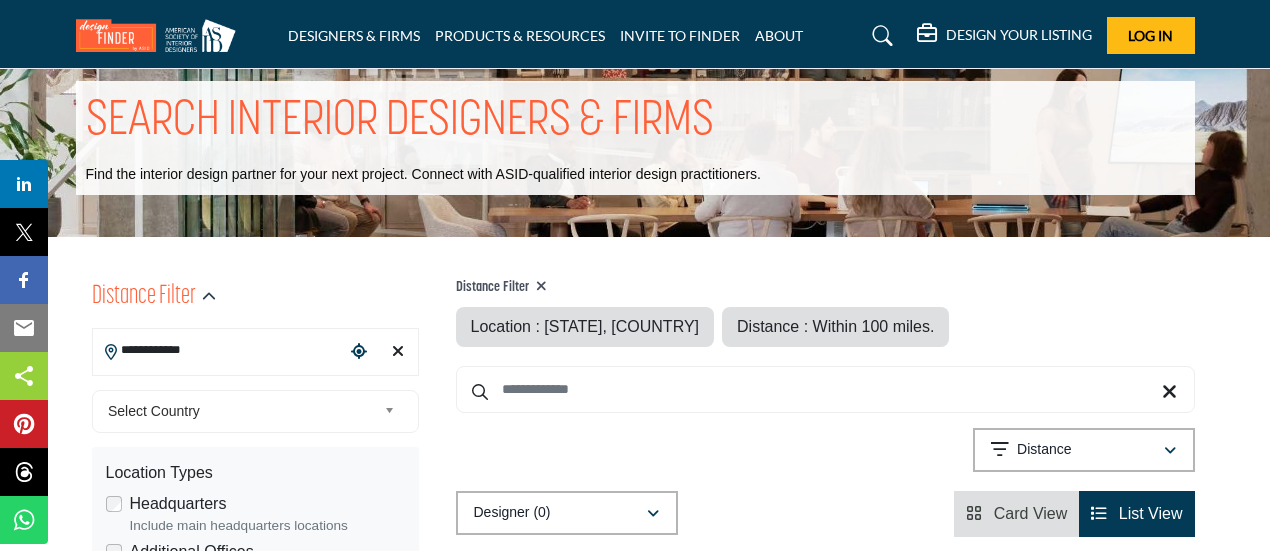 click on "Distance : Within 100 miles." at bounding box center [835, 326] 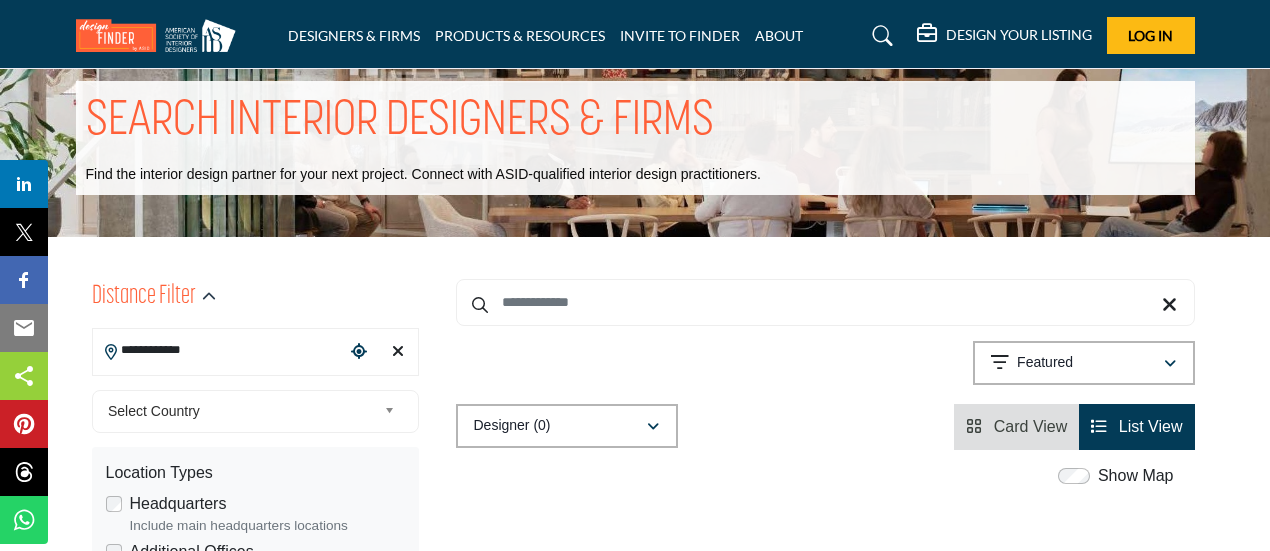 type 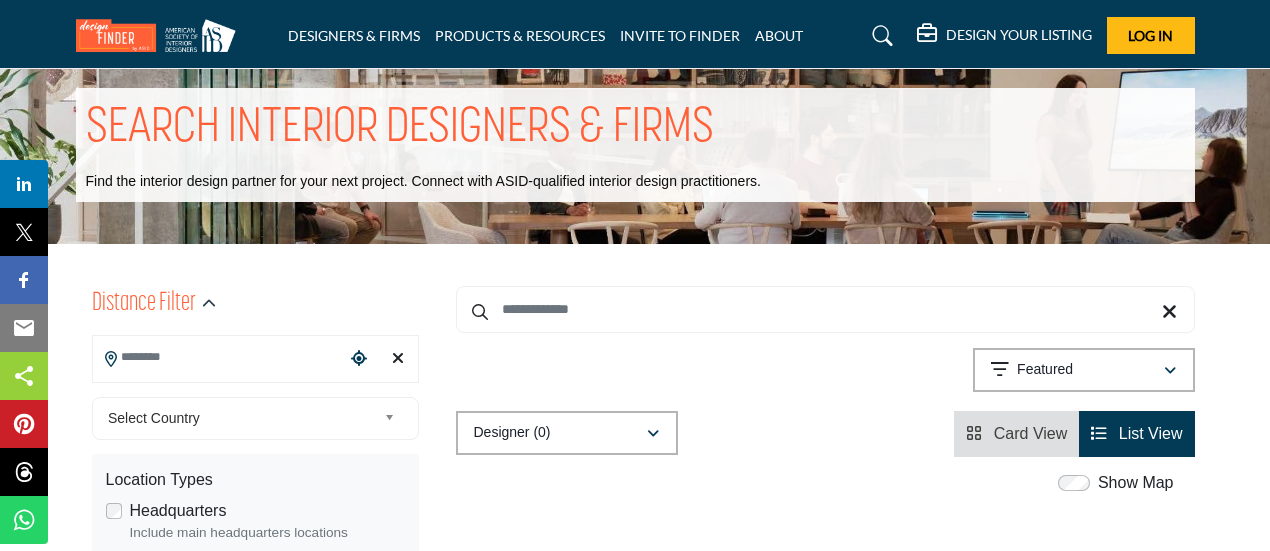 scroll, scrollTop: 0, scrollLeft: 0, axis: both 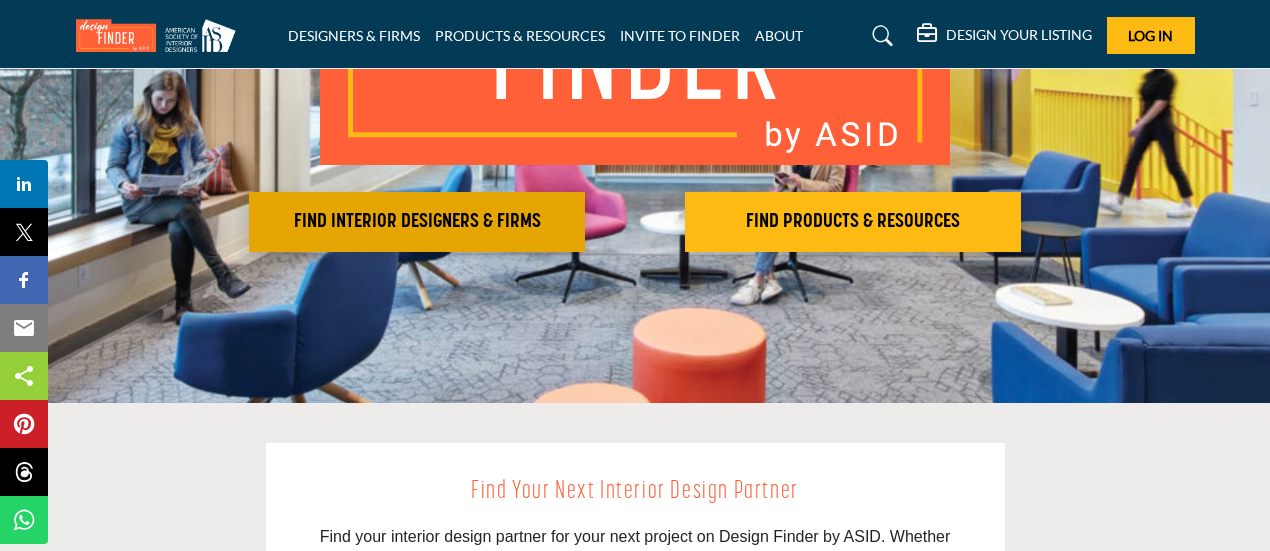 click on "FIND INTERIOR DESIGNERS & FIRMS" at bounding box center (417, 222) 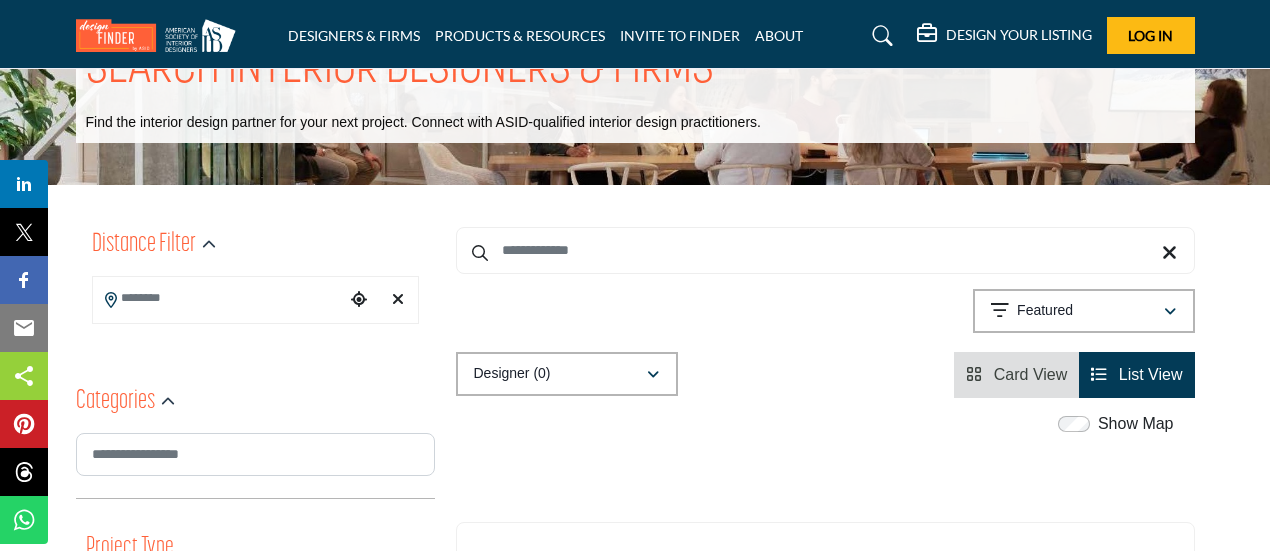 scroll, scrollTop: 0, scrollLeft: 0, axis: both 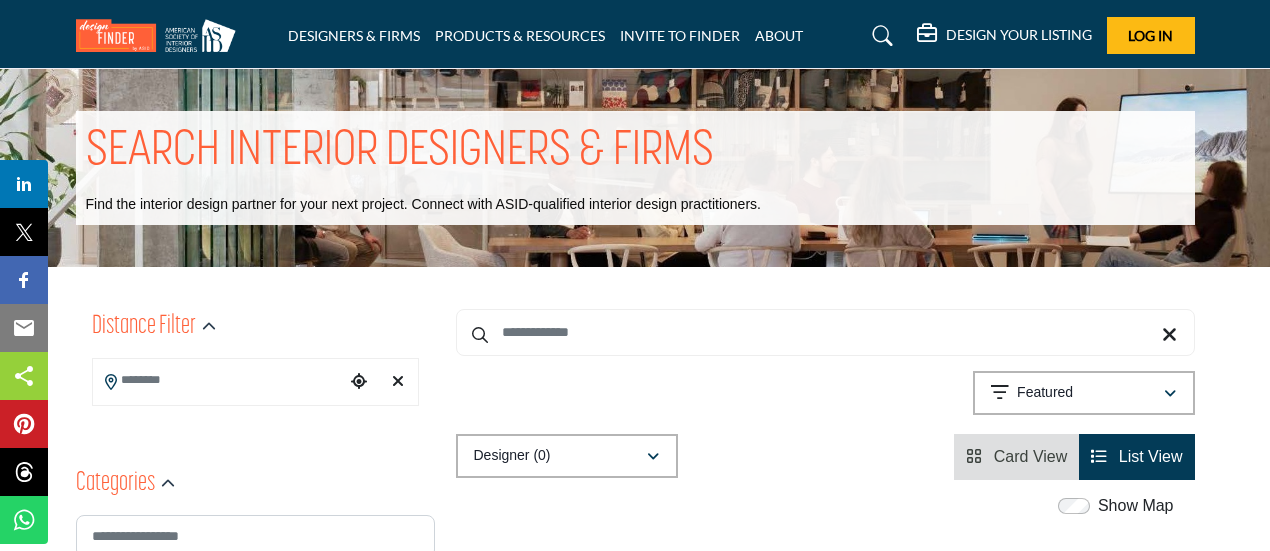 click at bounding box center [219, 380] 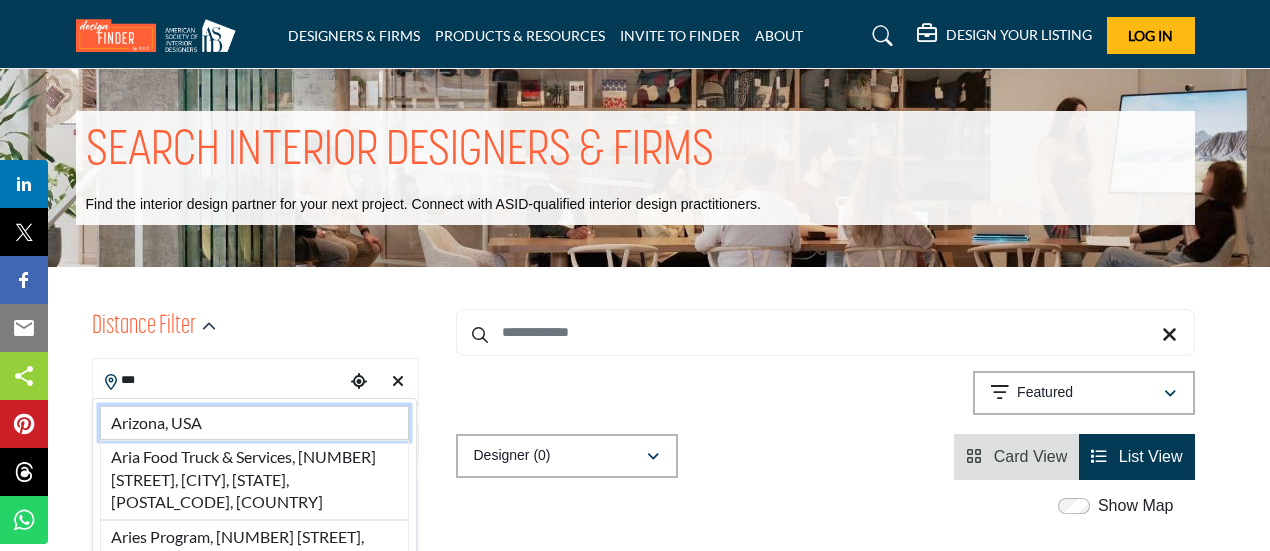 click on "Arizona, USA" at bounding box center (254, 423) 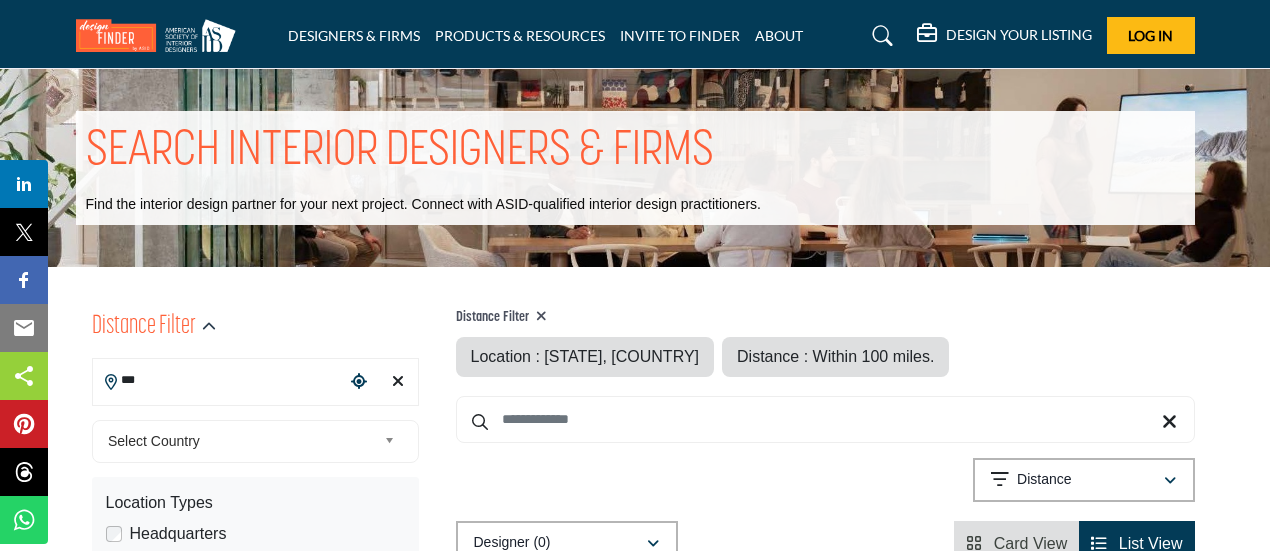 type on "**********" 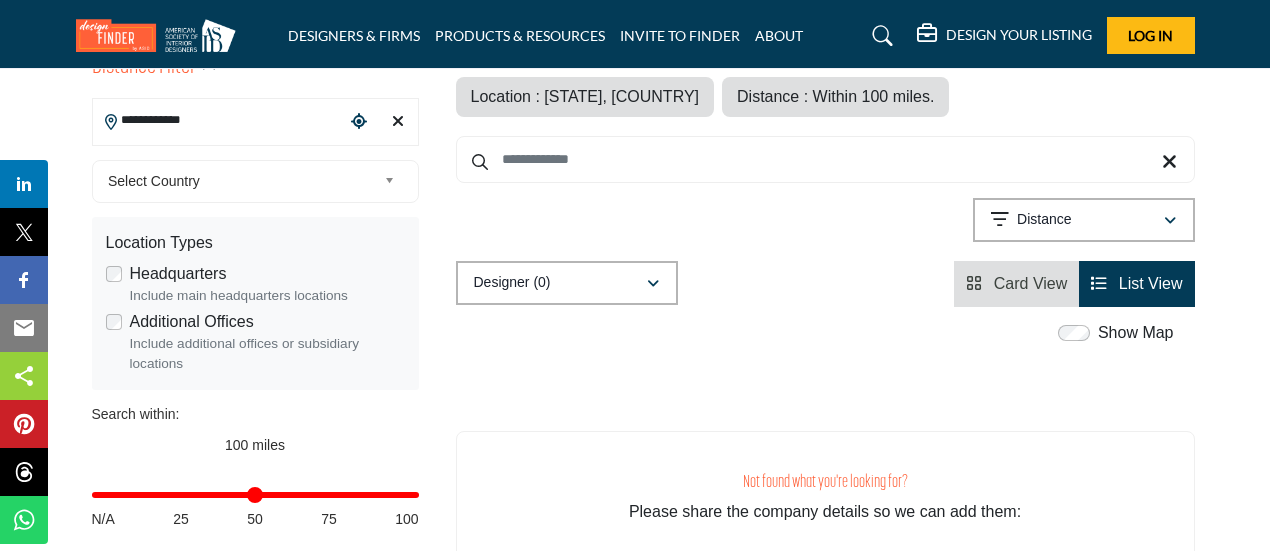 scroll, scrollTop: 328, scrollLeft: 0, axis: vertical 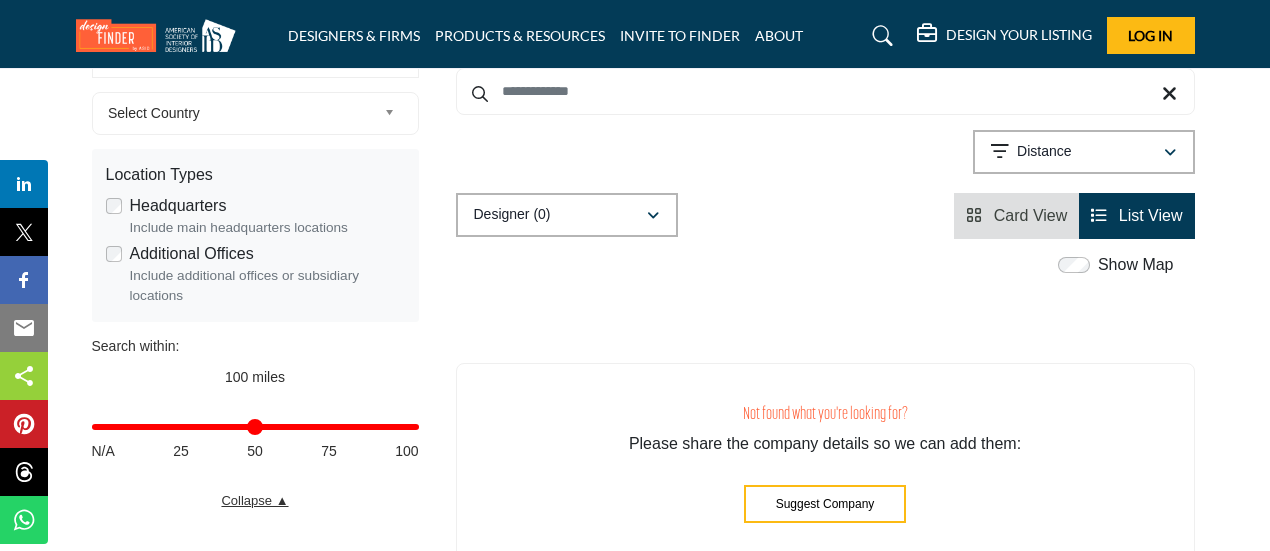 click on "Collapse ▲" at bounding box center [255, 501] 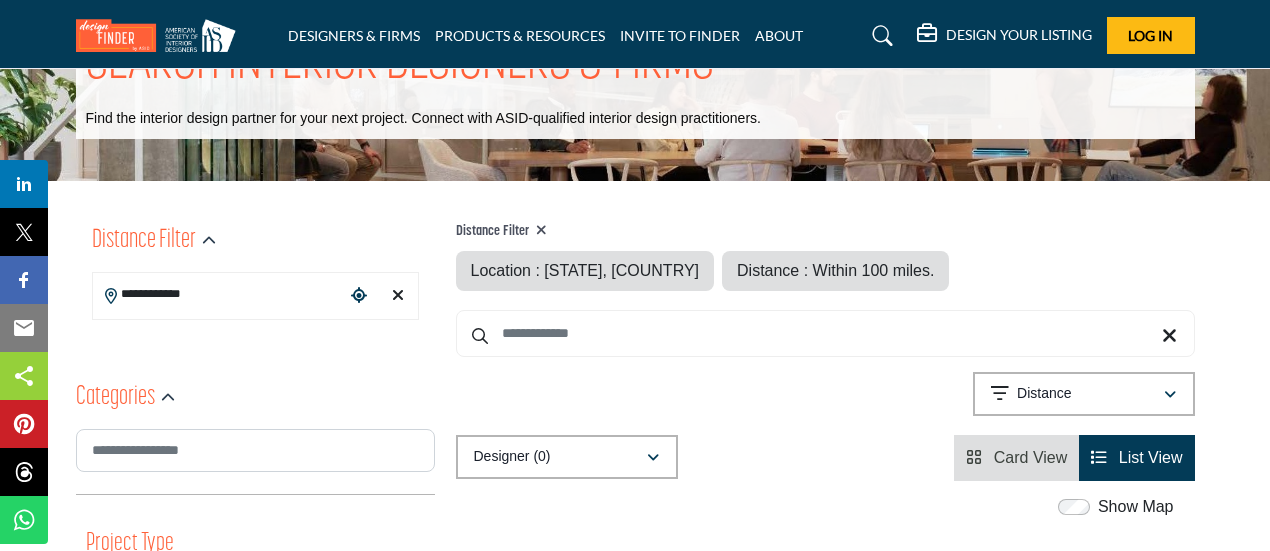 scroll, scrollTop: 2, scrollLeft: 0, axis: vertical 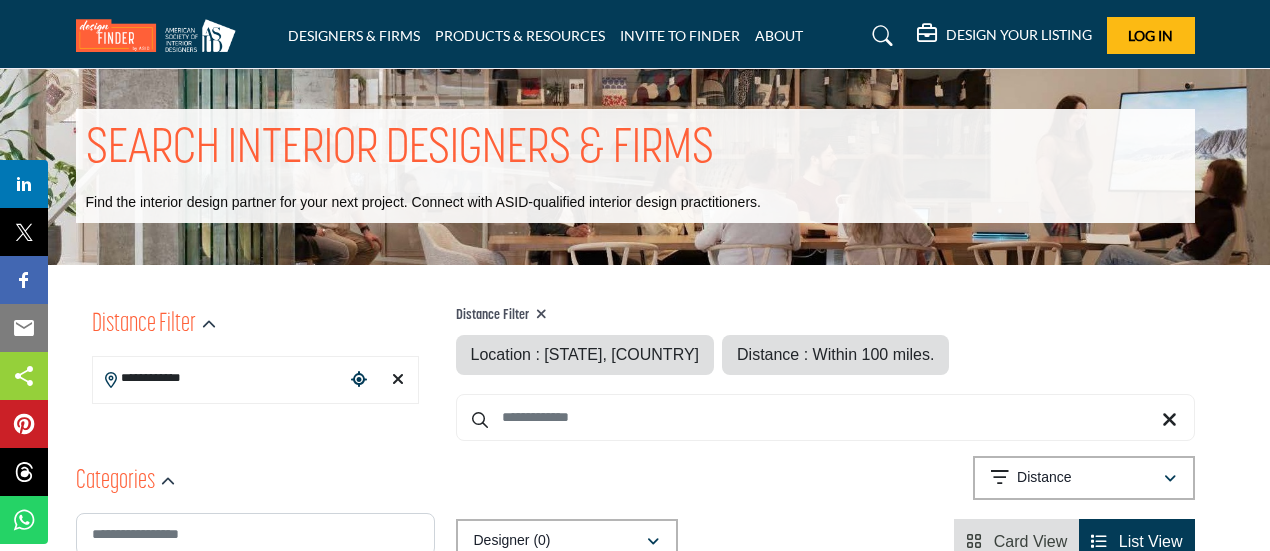 click on "Distance : Within 100 miles." at bounding box center [835, 354] 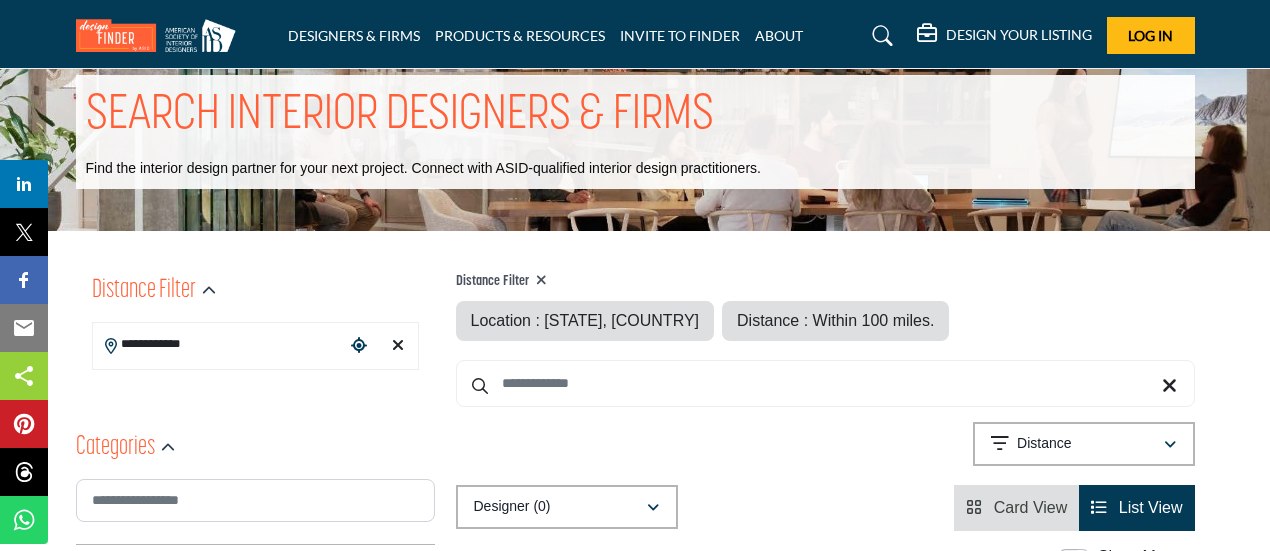 scroll, scrollTop: 0, scrollLeft: 0, axis: both 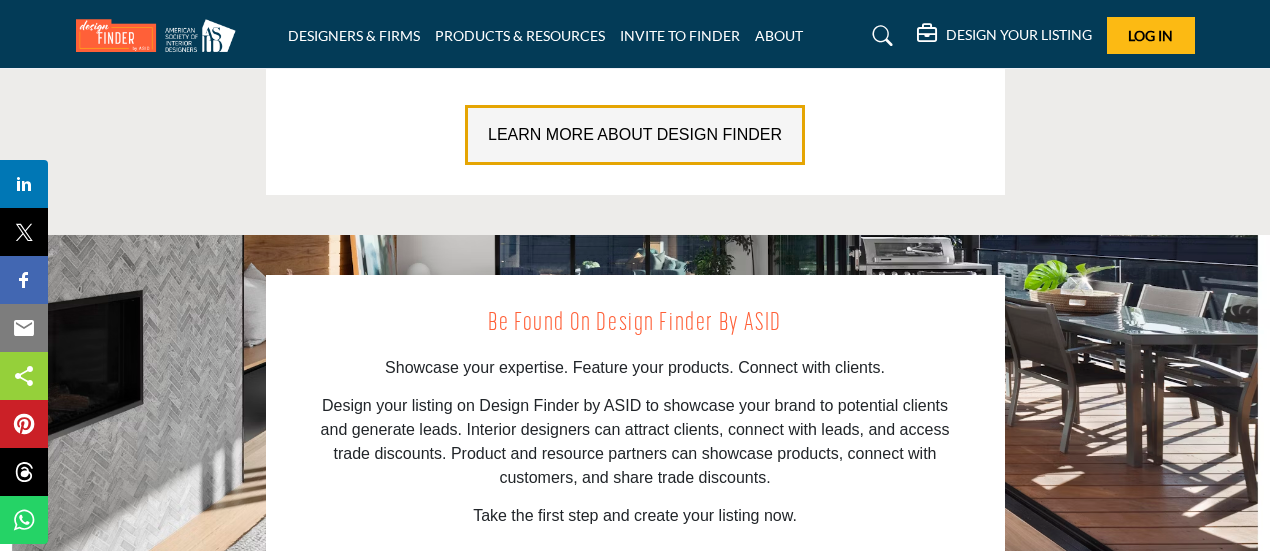 click on "LEARN MORE ABOUT DESIGN FINDER" at bounding box center (635, 135) 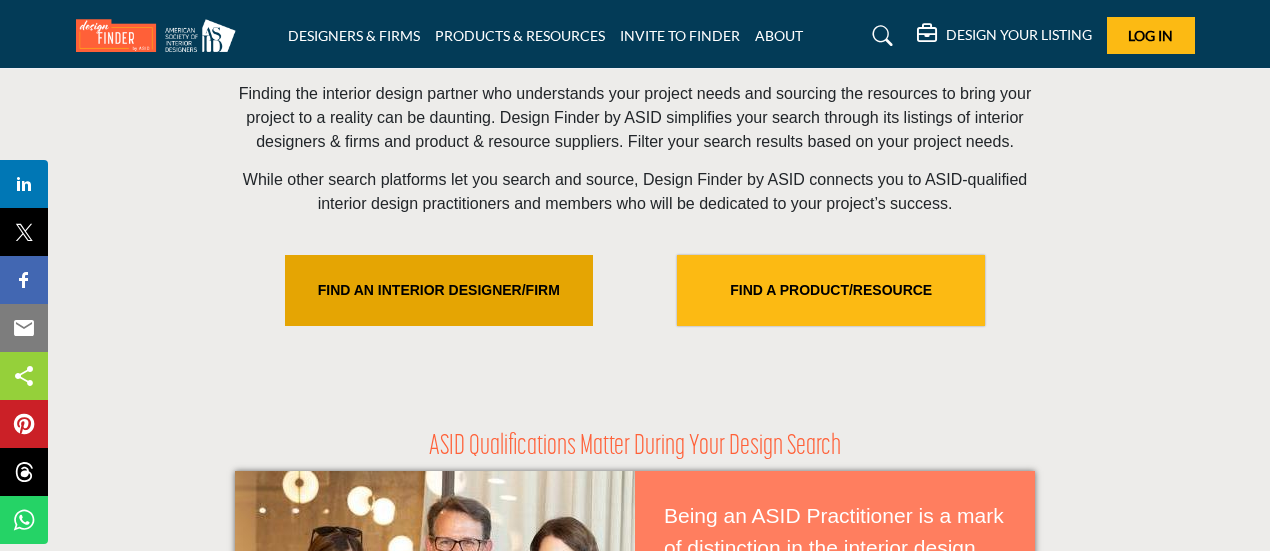 scroll, scrollTop: 644, scrollLeft: 0, axis: vertical 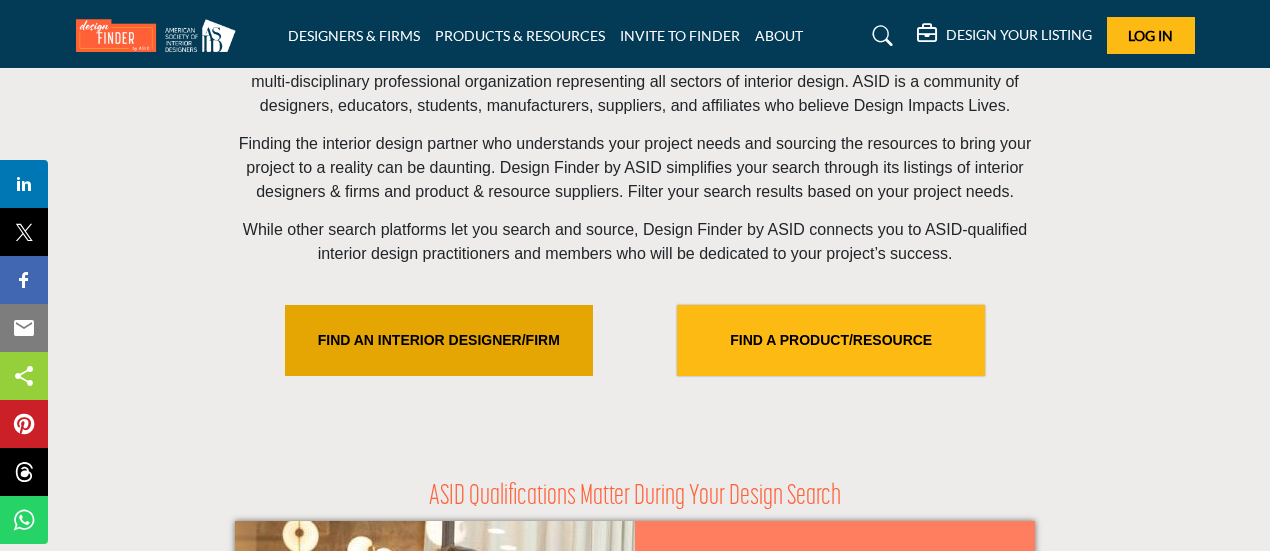 click on "FIND AN INTERIOR DESIGNER/FIRM" at bounding box center [439, 340] 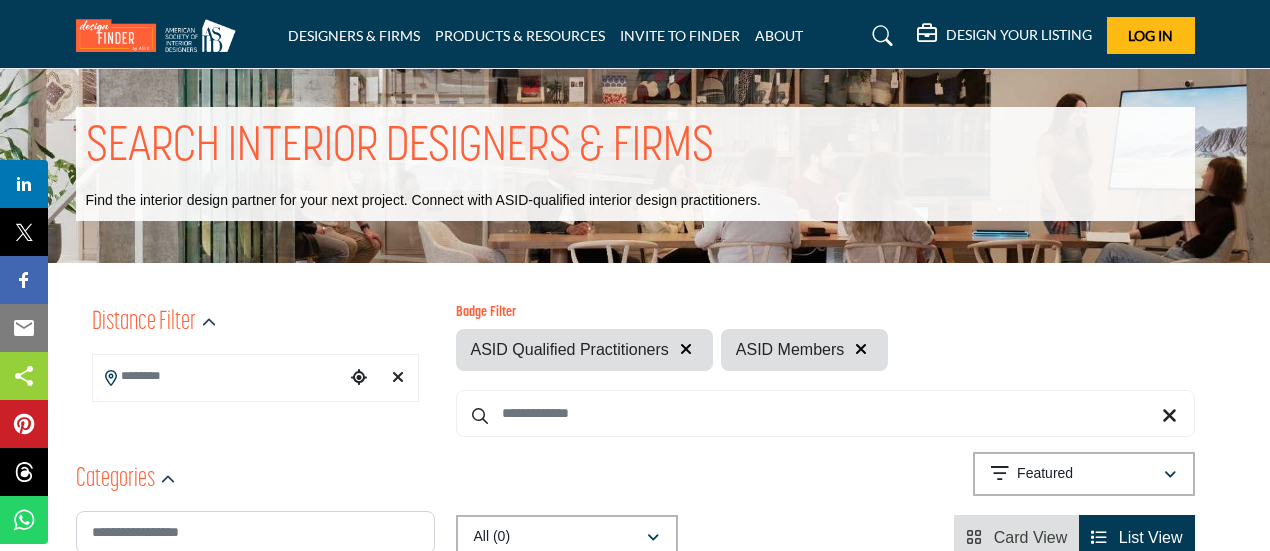scroll, scrollTop: 0, scrollLeft: 0, axis: both 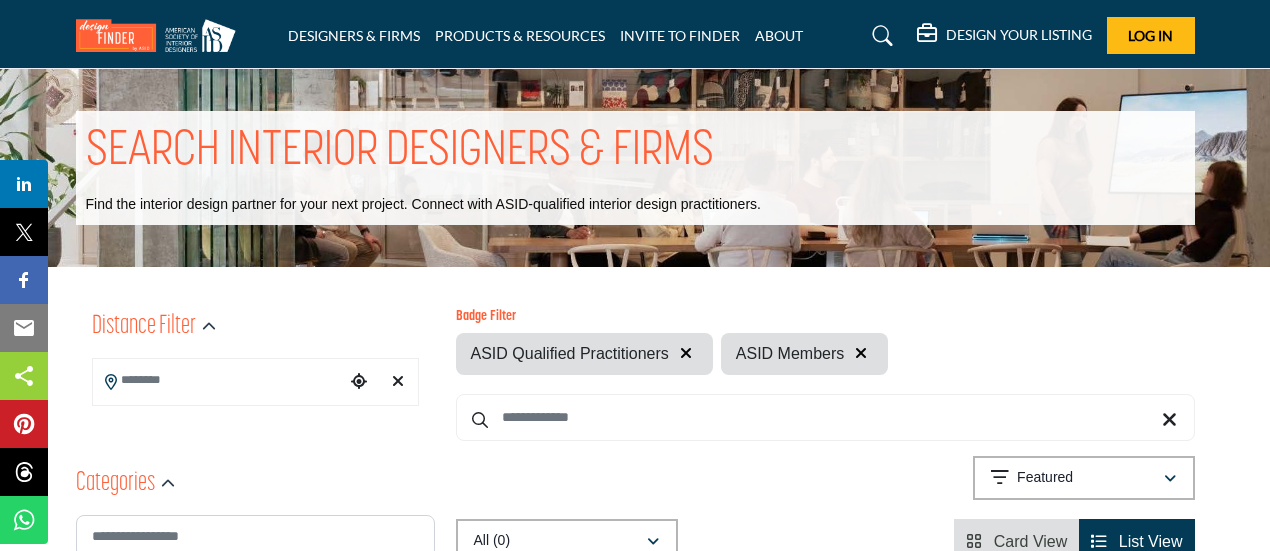 click at bounding box center [861, 353] 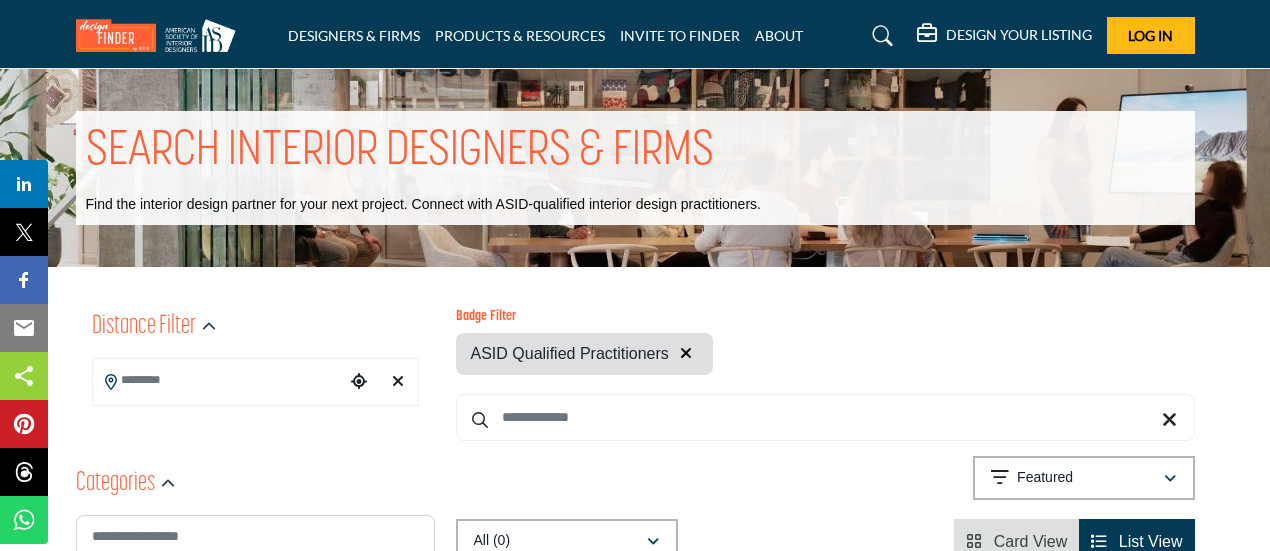 drag, startPoint x: 685, startPoint y: 349, endPoint x: 689, endPoint y: 416, distance: 67.11929 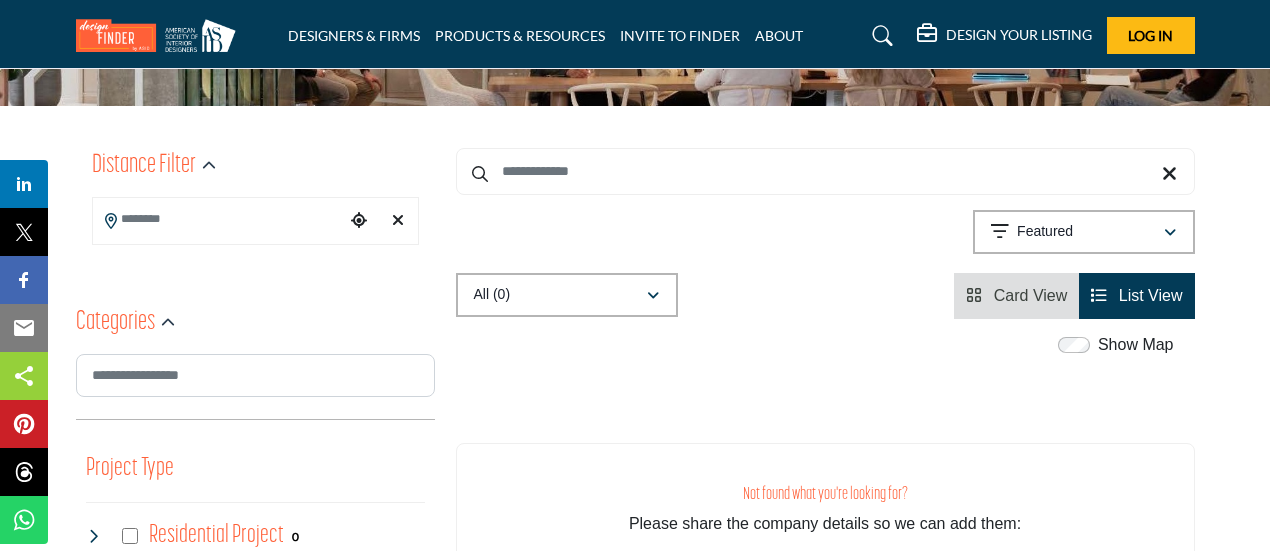 scroll, scrollTop: 0, scrollLeft: 0, axis: both 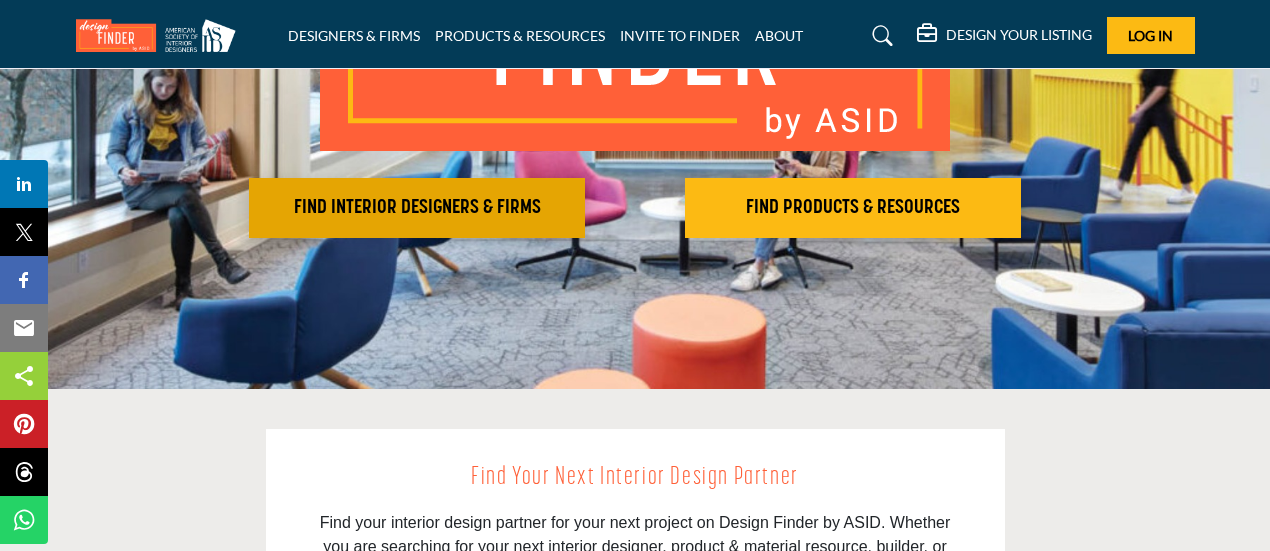 click on "FIND INTERIOR DESIGNERS & FIRMS" at bounding box center (417, 208) 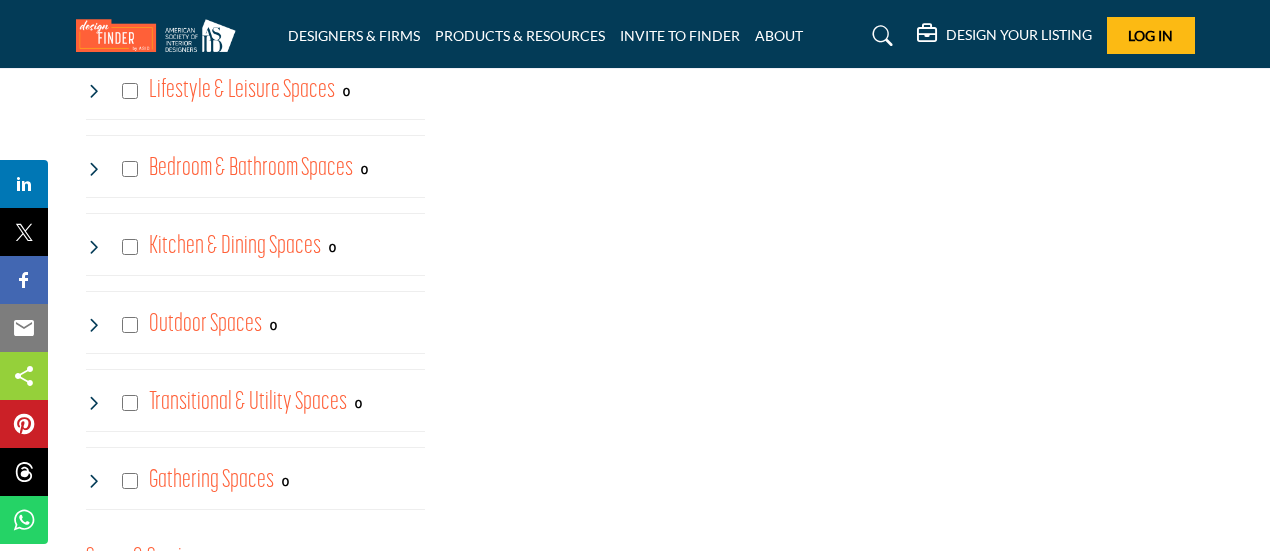 scroll, scrollTop: 0, scrollLeft: 0, axis: both 